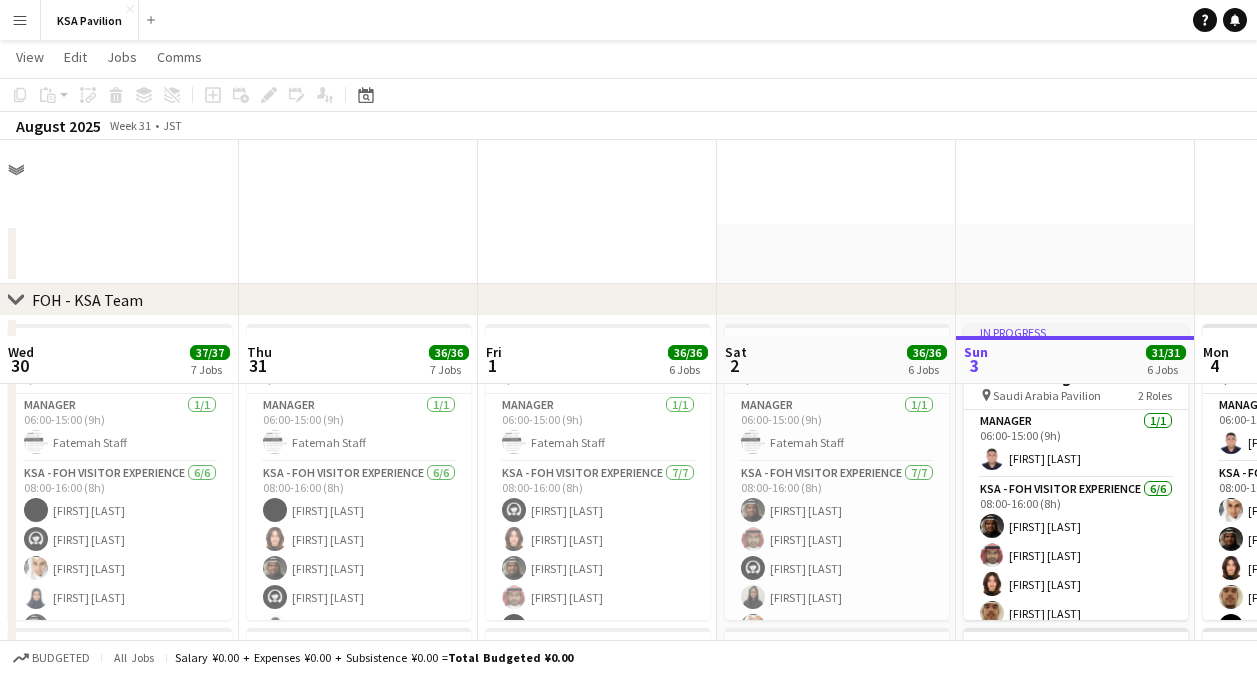 scroll, scrollTop: 196, scrollLeft: 0, axis: vertical 